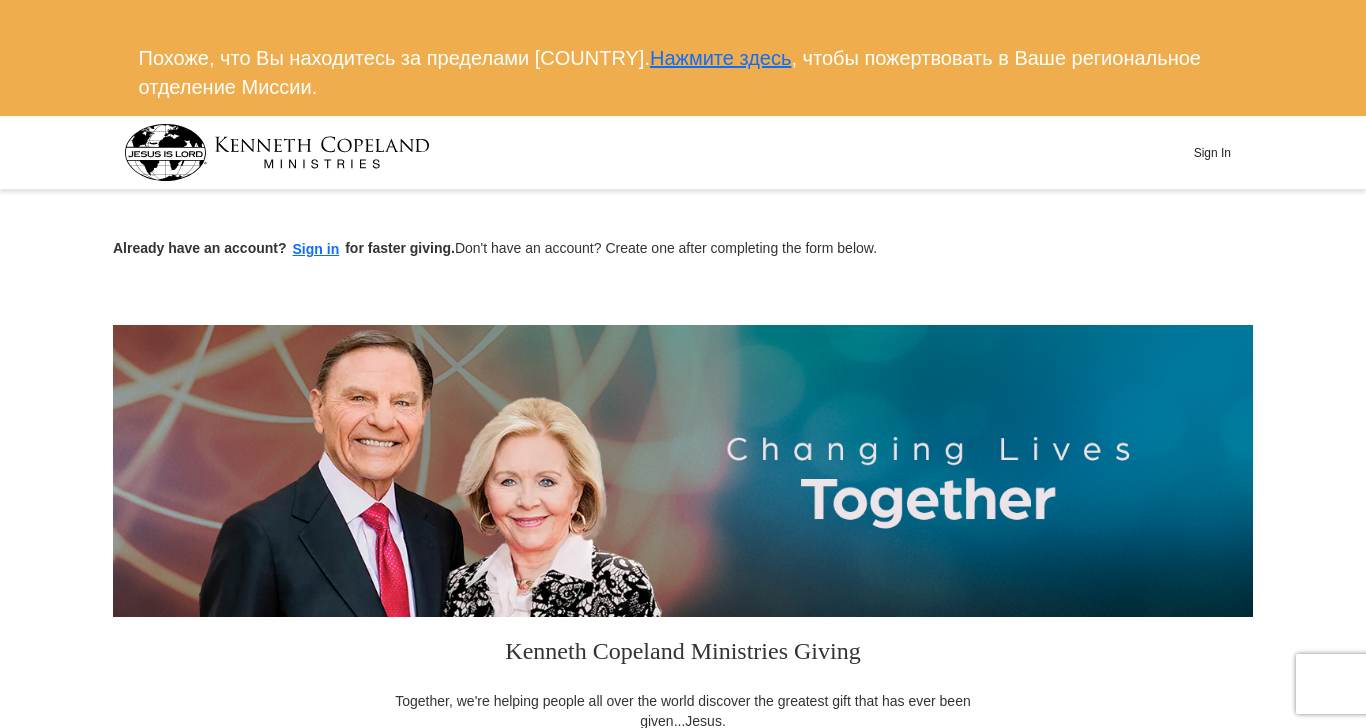 scroll, scrollTop: 0, scrollLeft: 0, axis: both 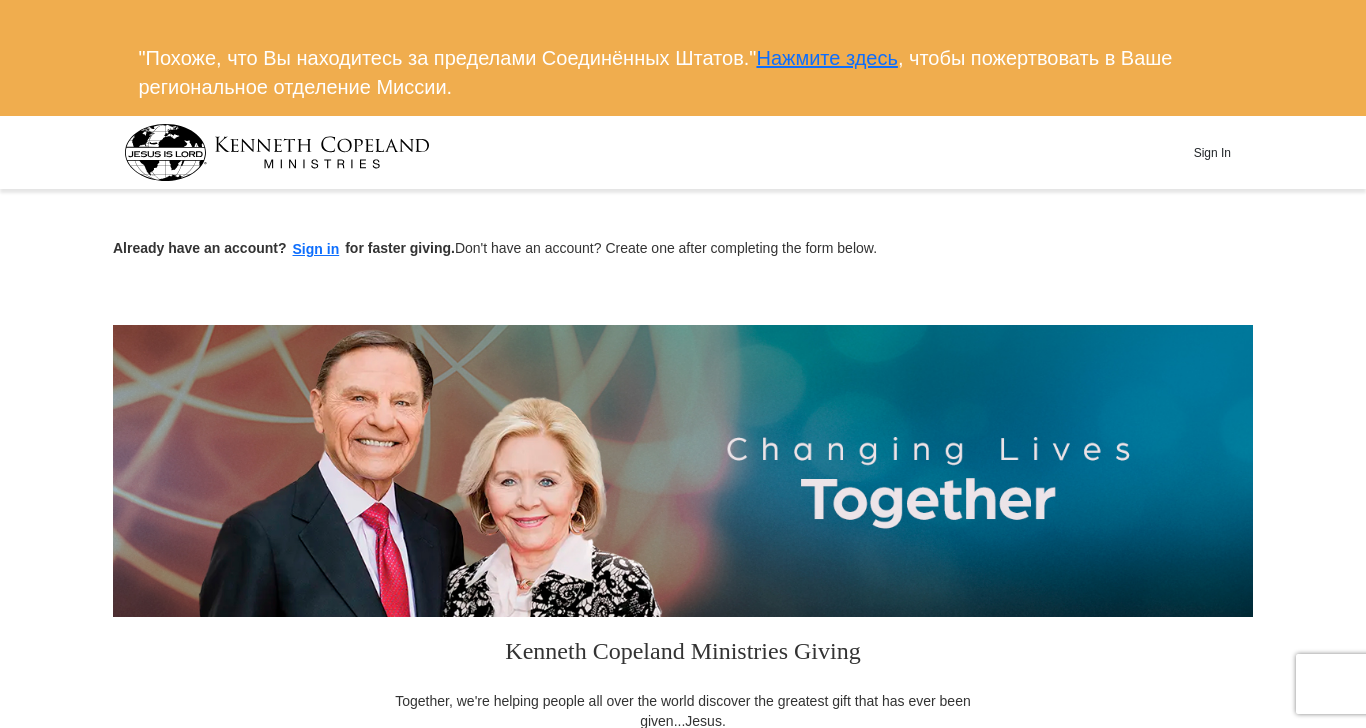 type on "[NUMBER]" 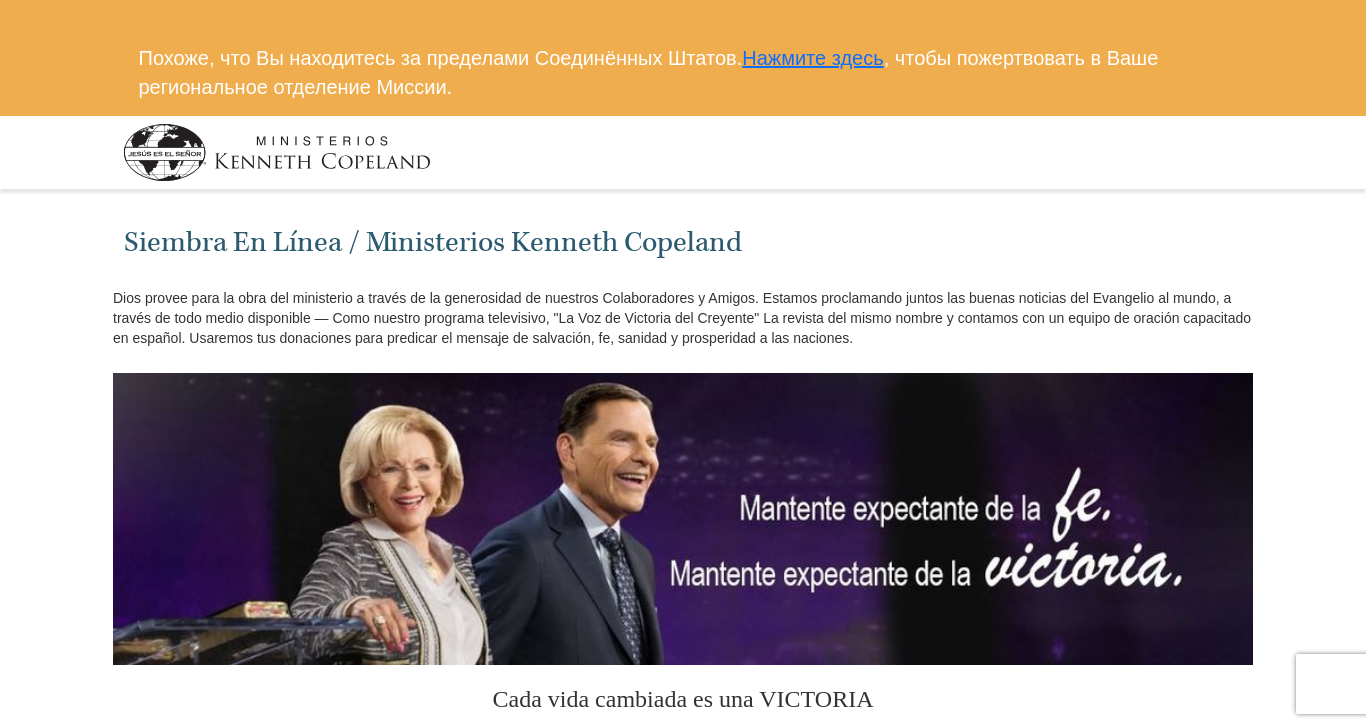 select on "1" 